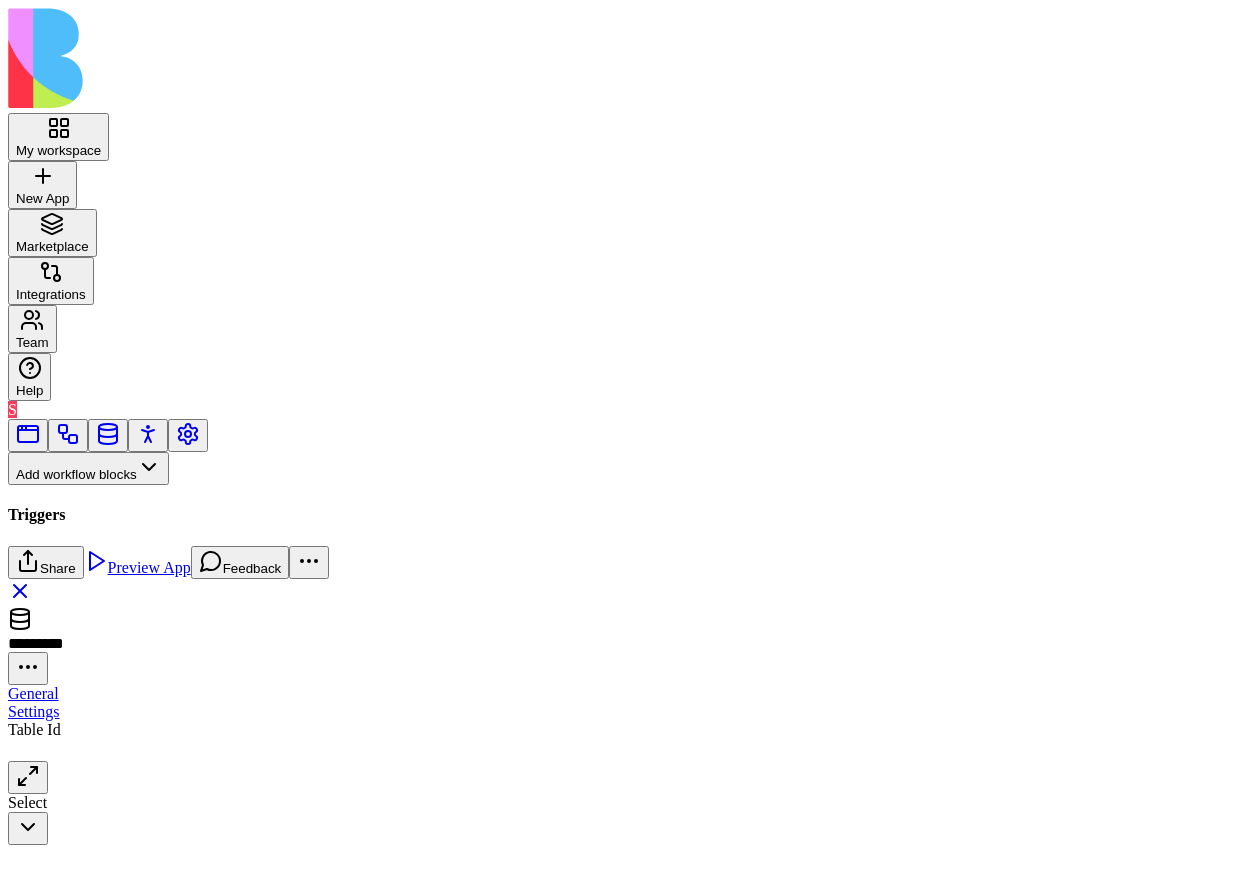 scroll, scrollTop: 0, scrollLeft: 0, axis: both 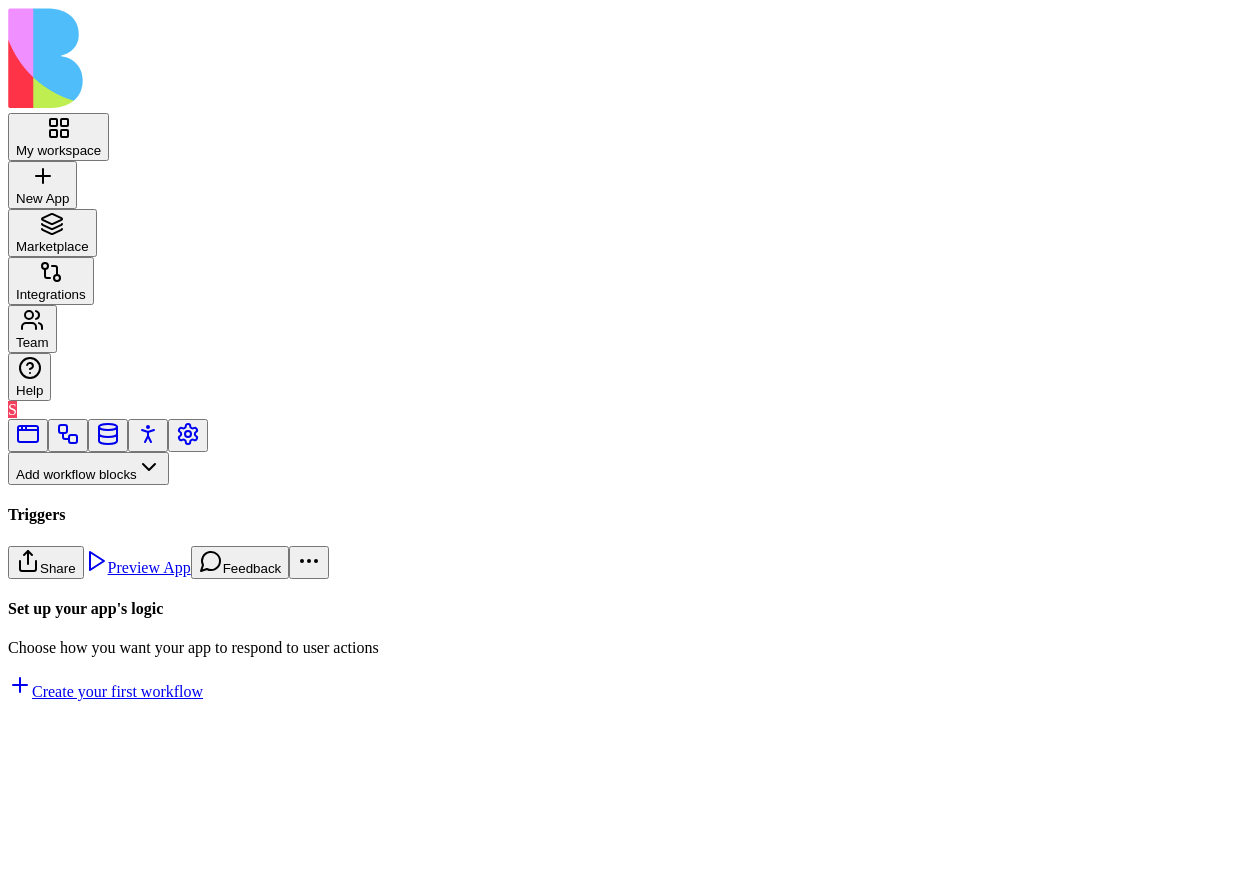 click on "Workflows" at bounding box center [58, 501] 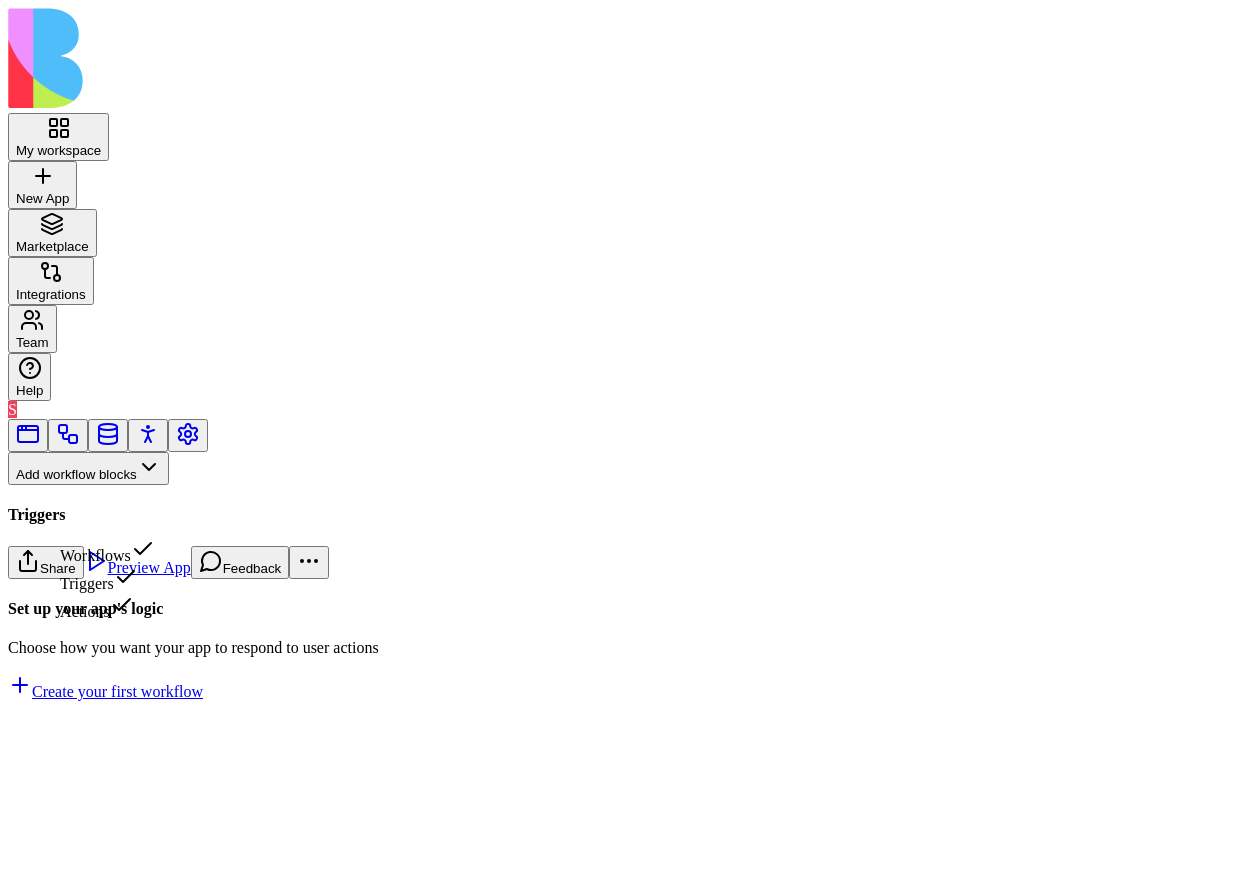 click on "Actions" at bounding box center [107, 607] 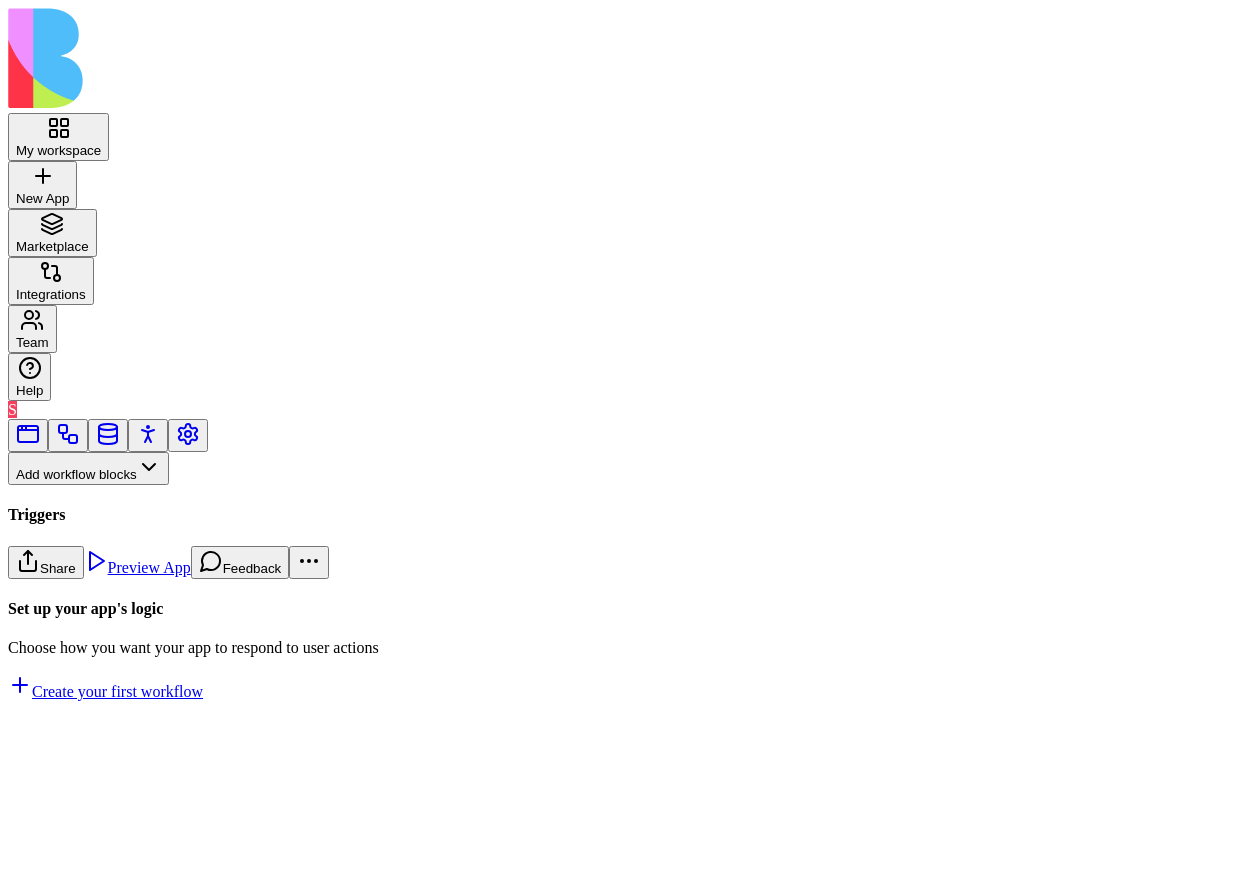 click on "Actions" at bounding box center (50, 501) 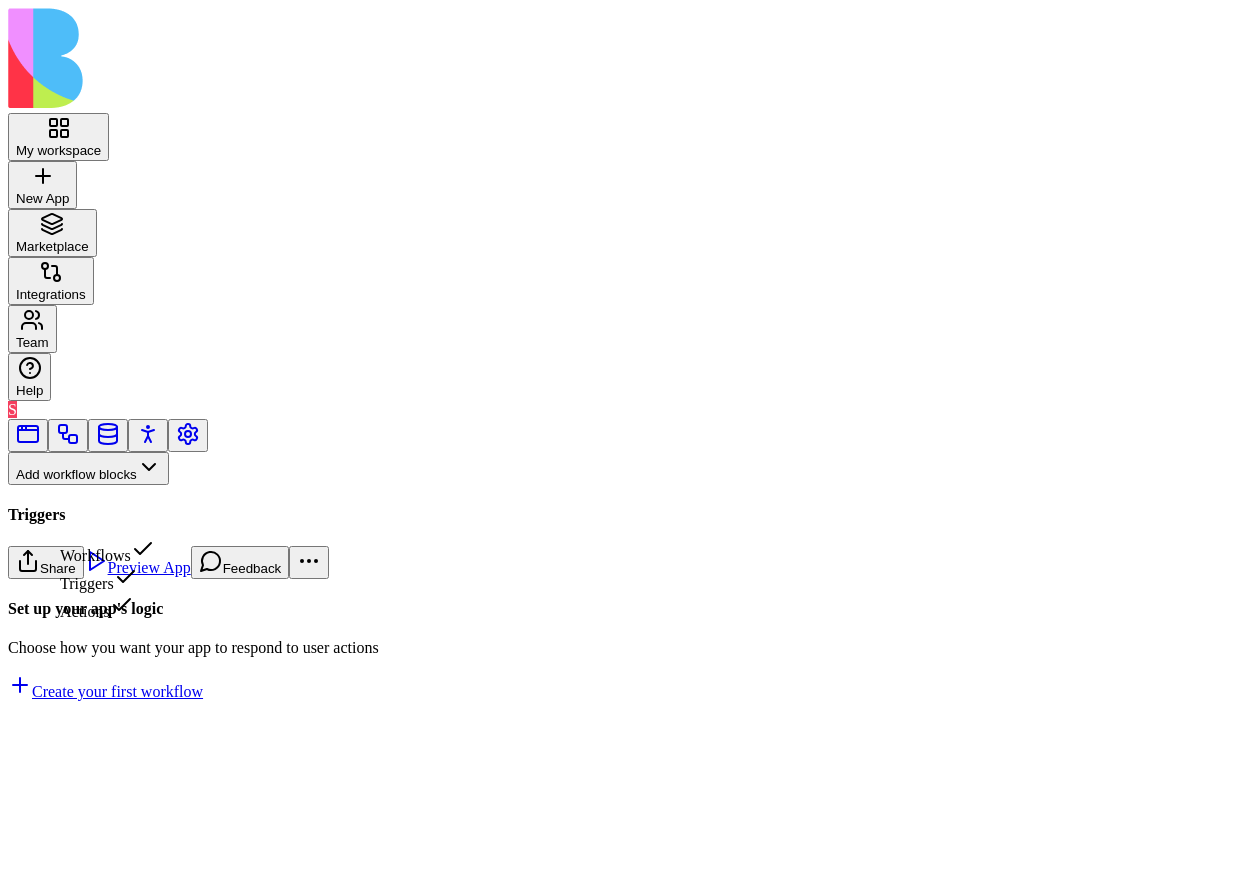 click on "Triggers" at bounding box center [107, 579] 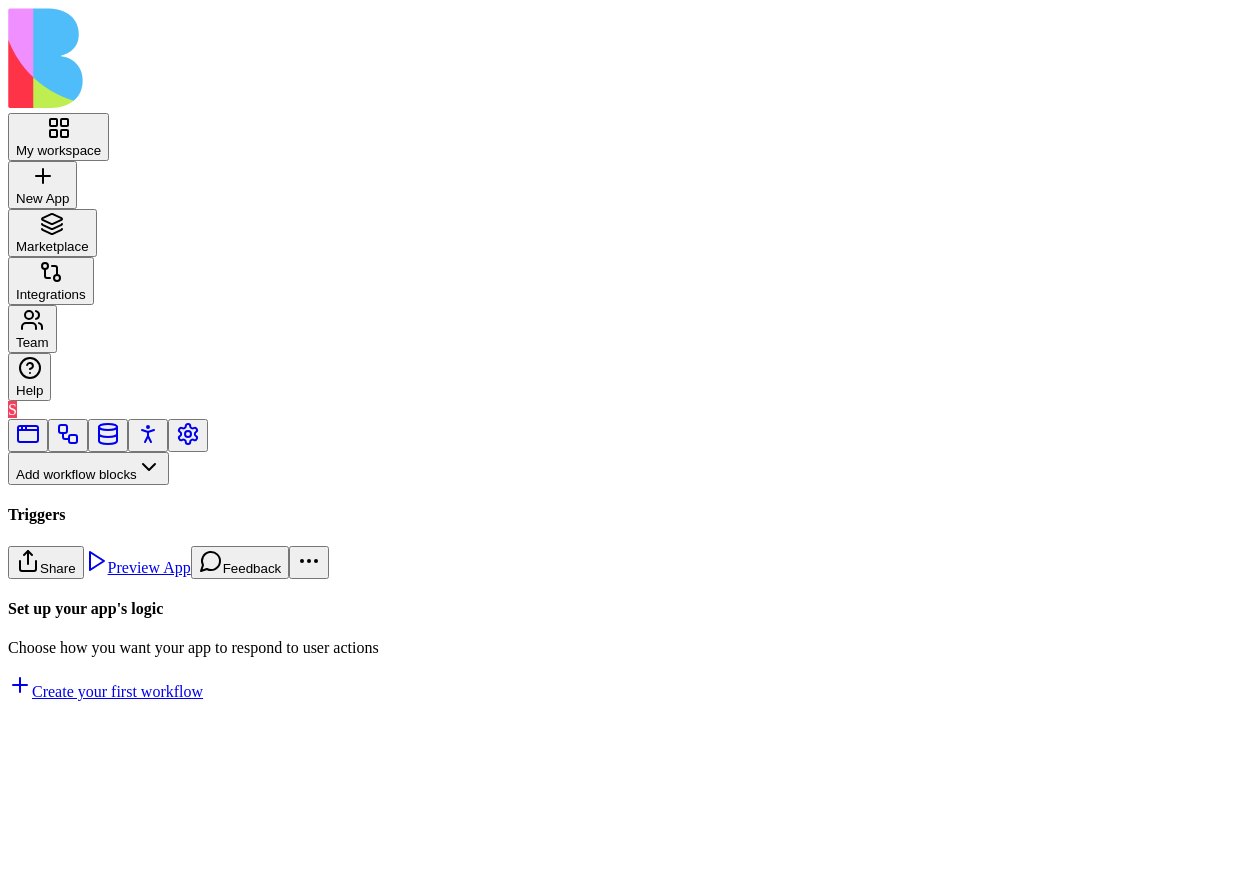 click on "DataEvent" at bounding box center (133, 845) 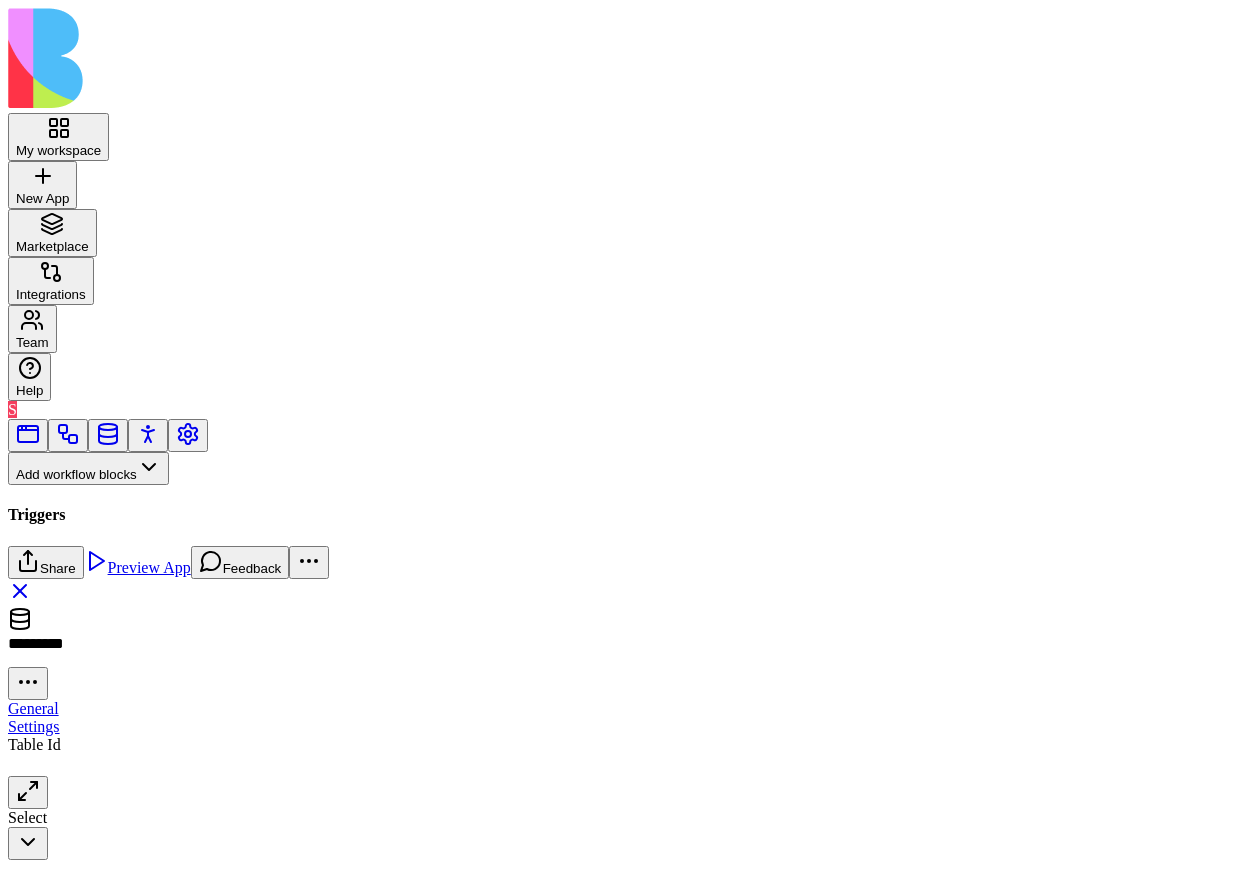 click on "My workspace New App
To pick up a draggable item, press the space bar.
While dragging, use the arrow keys to move the item.
Press space again to drop the item in its new position, or press escape to cancel.
Marketplace Integrations Team Help S Add workflow blocks Blocks App Builder Create App Create Block CreateTableColumns CreateBlocksCodePage DescribeBlock DescribeApp UpdateBlock CompileApp GetAppTypesCode CreateBlocksTable GenerateAppCode CreateBlocksPages CreateTables UpdateApp GenerateAppCoverImage IsNewApp DeletePage UpdatePage GetAppIntegrations ImplementApp EditTableColumns CreateRoles CreateActions CreateWorkflows EditTables Triggers App Action Form Submitted Scheduler SchedulerTriggerEntrypointAction DataEvent Inputs Button Text Field URL Field Email Field Password Field Long Text Field JSON Field Checkbox Date Field Number Field Icon Field List Field Image Upload Field Single Select Field Multiple Select Field Block Picker Dynamic Object Field Multiple Block Picker Form Item Picker" at bounding box center (624, 434) 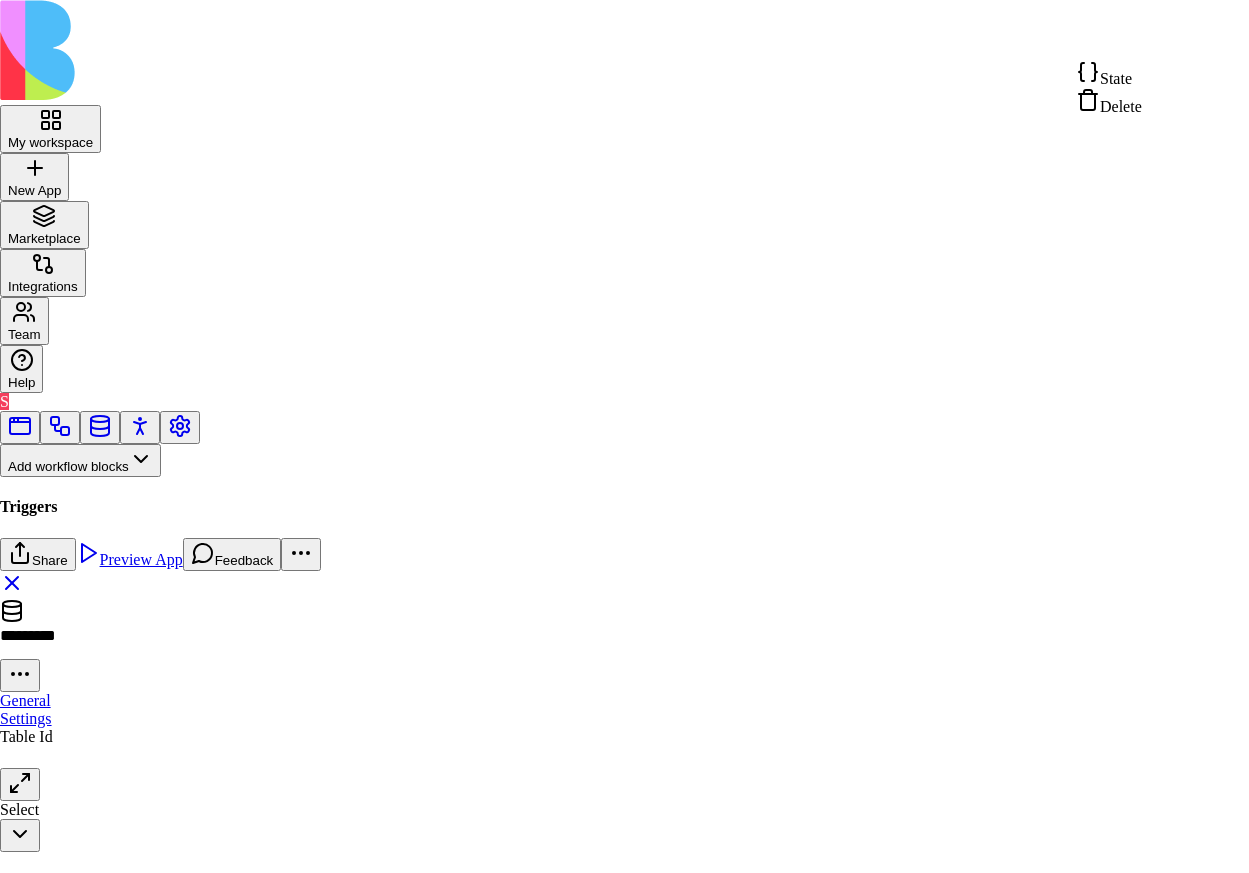 click on "State" at bounding box center [1116, 78] 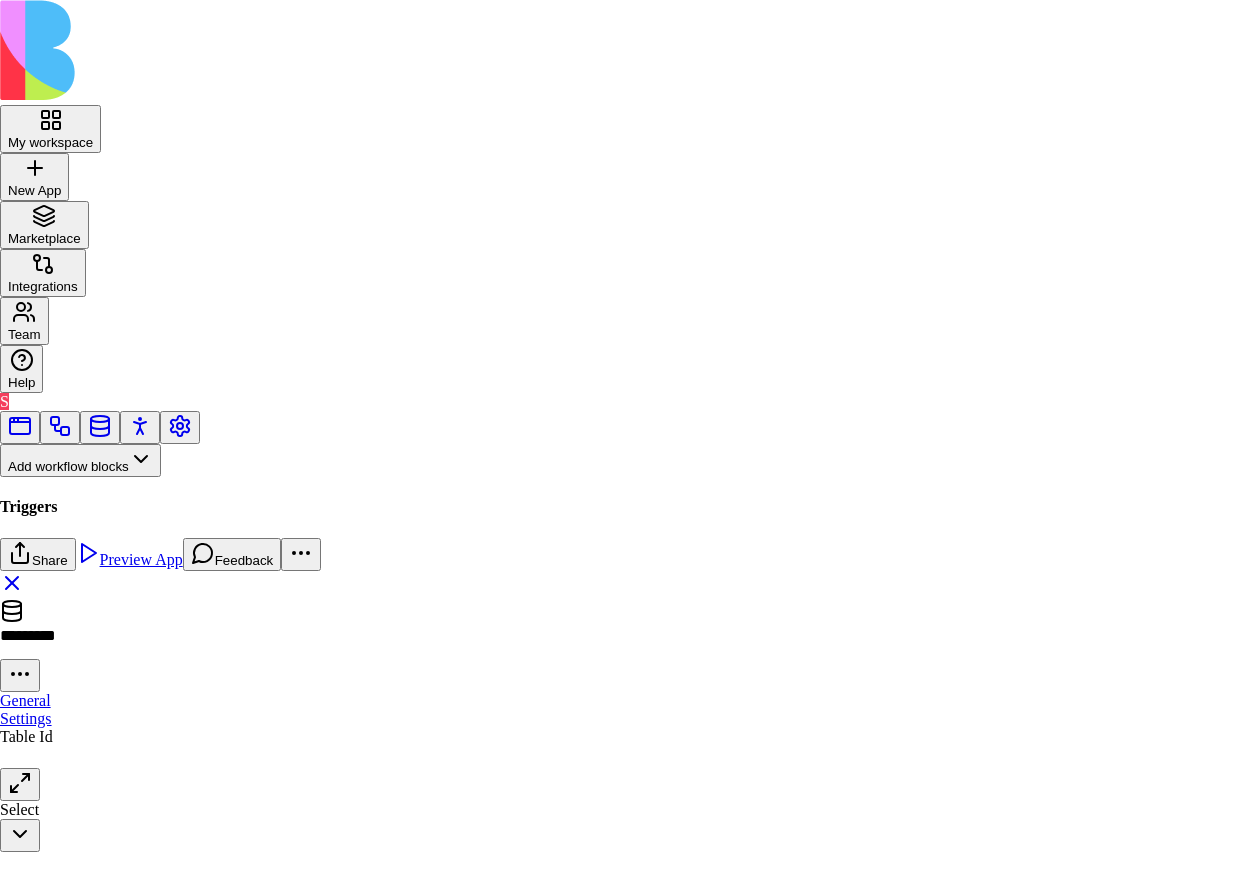 click on "**********" at bounding box center (624, 1179) 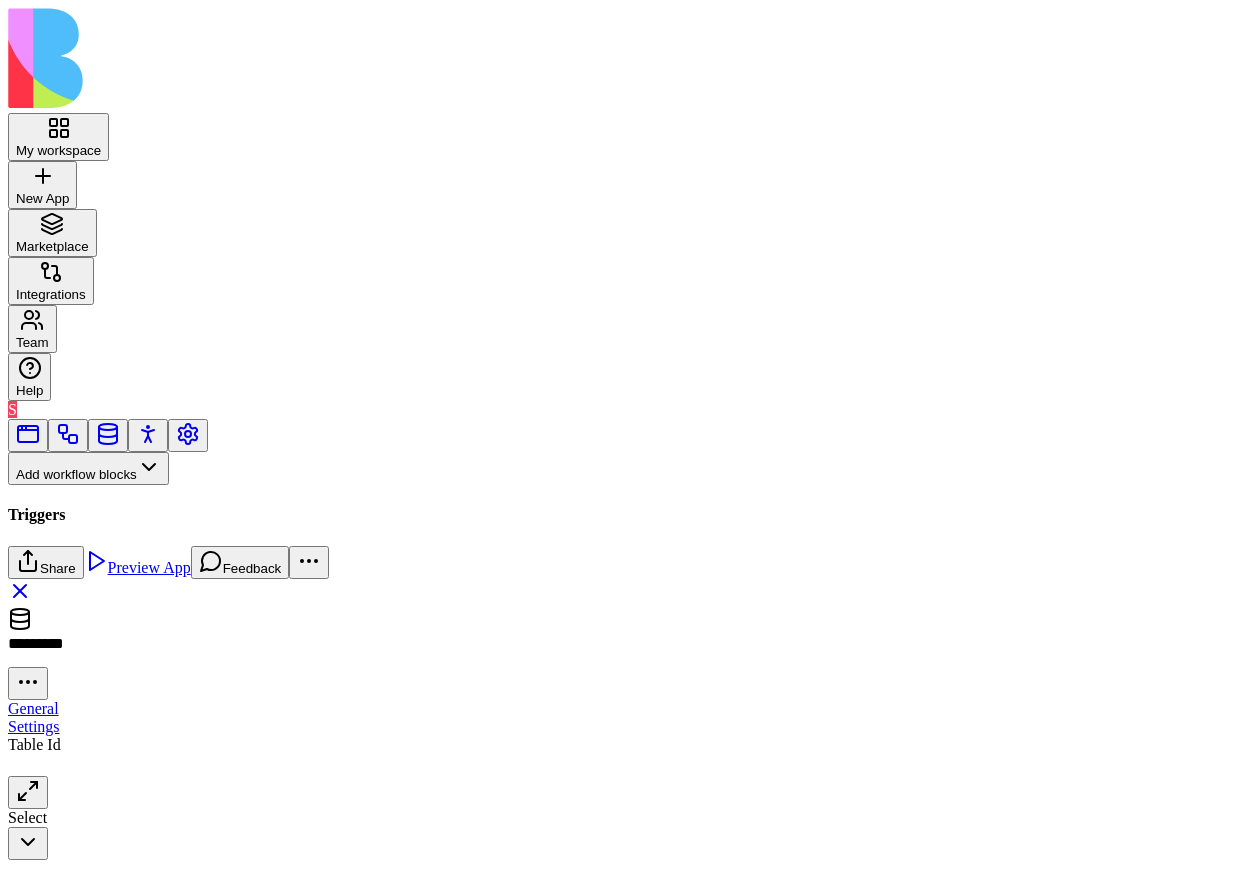 click on "My workspace New App
To pick up a draggable item, press the space bar.
While dragging, use the arrow keys to move the item.
Press space again to drop the item in its new position, or press escape to cancel.
Marketplace Integrations Team Help S Add workflow blocks Blocks App Builder Create App Create Block CreateTableColumns CreateBlocksCodePage DescribeBlock DescribeApp UpdateBlock CompileApp GetAppTypesCode CreateBlocksTable GenerateAppCode CreateBlocksPages CreateTables UpdateApp GenerateAppCoverImage IsNewApp DeletePage UpdatePage GetAppIntegrations ImplementApp EditTableColumns CreateRoles CreateActions CreateWorkflows EditTables Triggers App Action Form Submitted Scheduler SchedulerTriggerEntrypointAction DataEvent Inputs Button Text Field URL Field Email Field Password Field Long Text Field JSON Field Checkbox Date Field Number Field Icon Field List Field Image Upload Field Single Select Field Multiple Select Field Block Picker Dynamic Object Field Multiple Block Picker Form Item Picker" at bounding box center (624, 434) 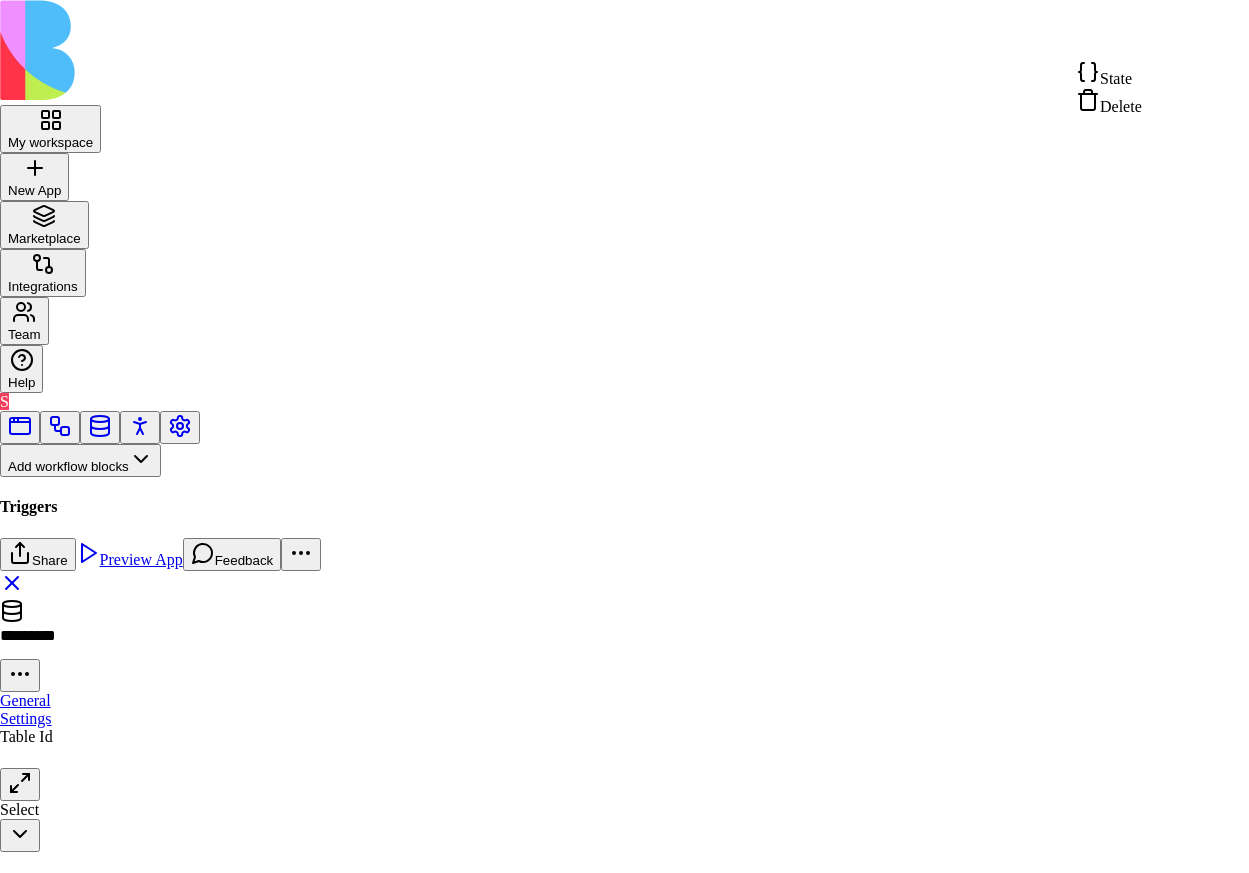 click on "State" at bounding box center (1109, 74) 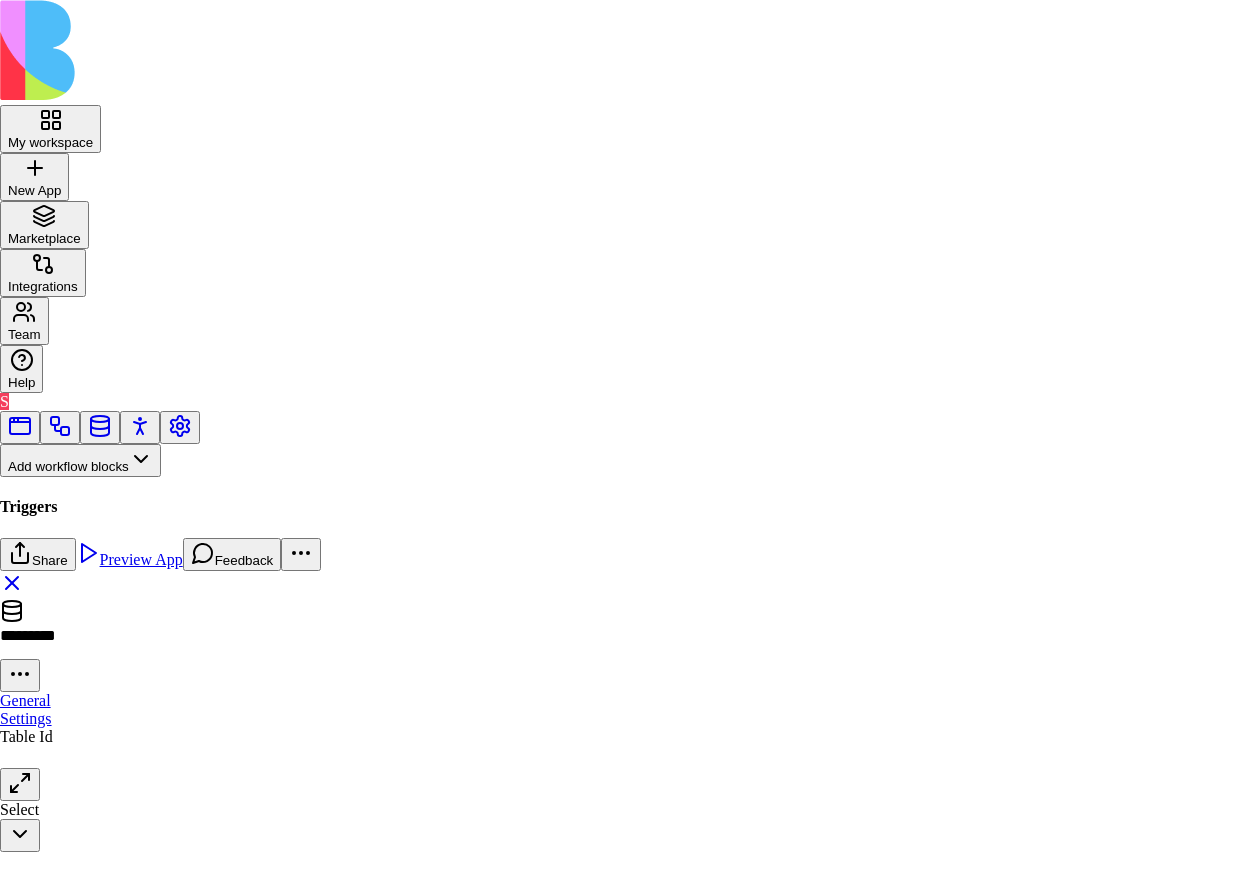 click on "Close" at bounding box center (25, 1392) 